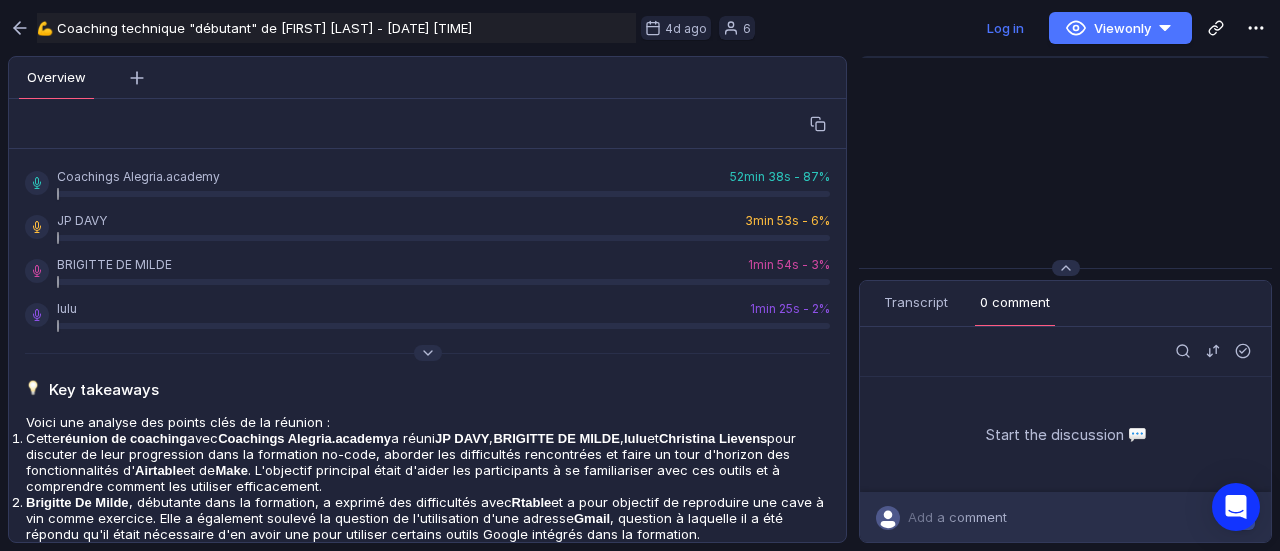 scroll, scrollTop: 0, scrollLeft: 0, axis: both 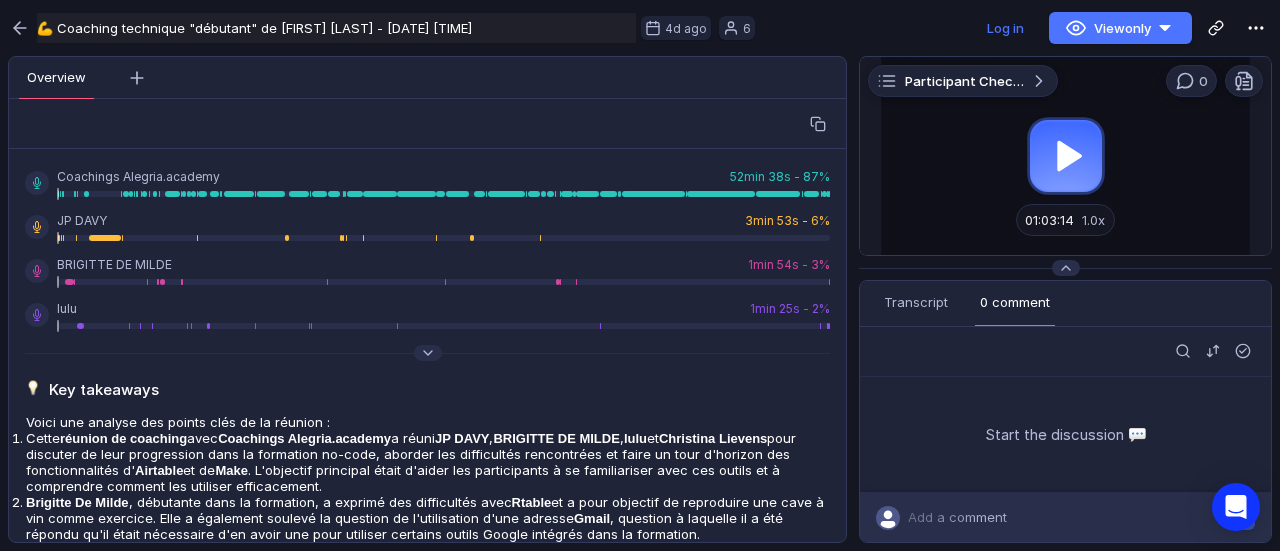 click at bounding box center [1065, 156] 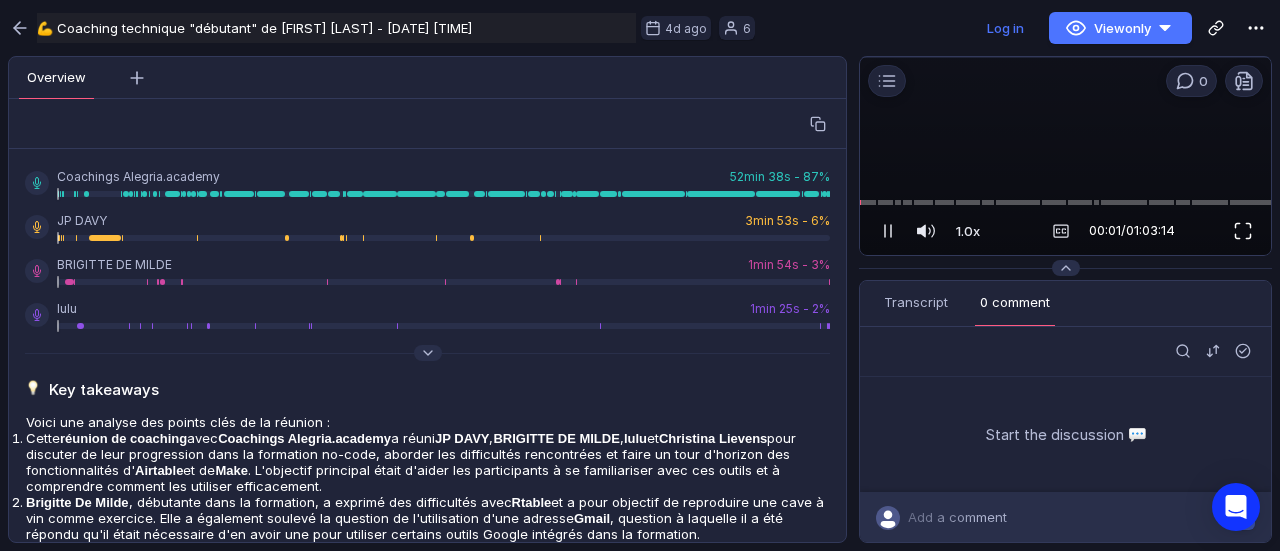 click at bounding box center [1243, 231] 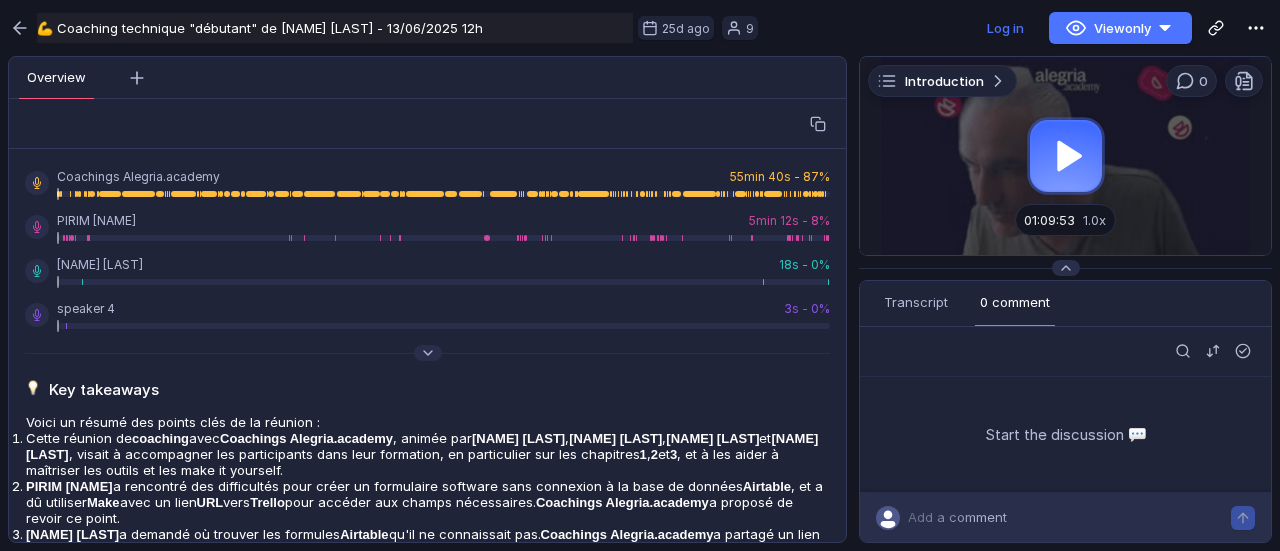 scroll, scrollTop: 0, scrollLeft: 0, axis: both 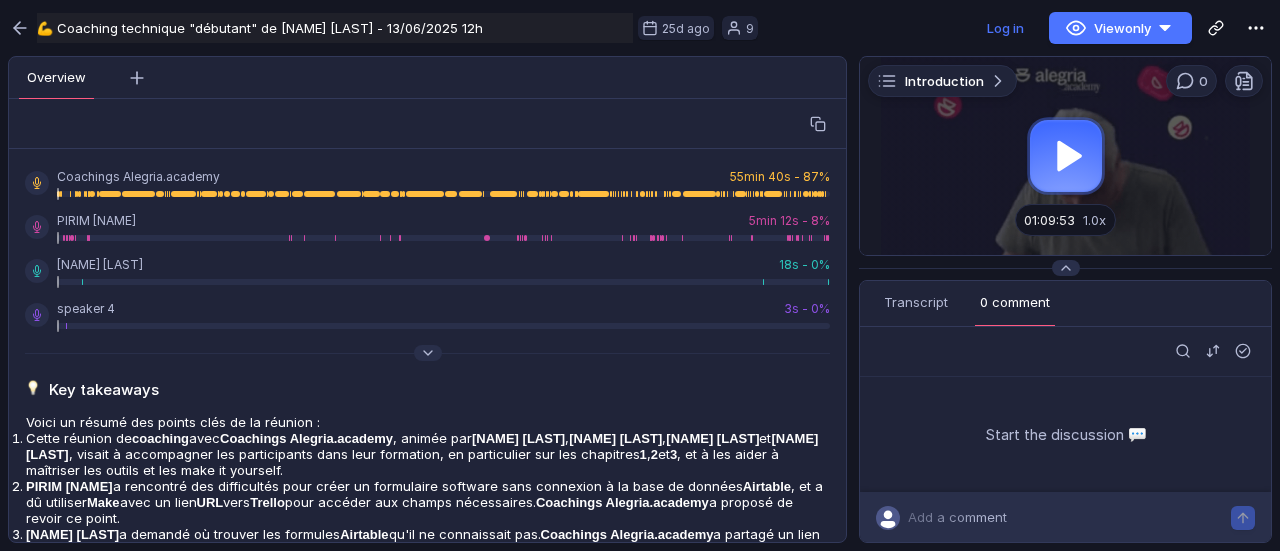 click at bounding box center [1065, 156] 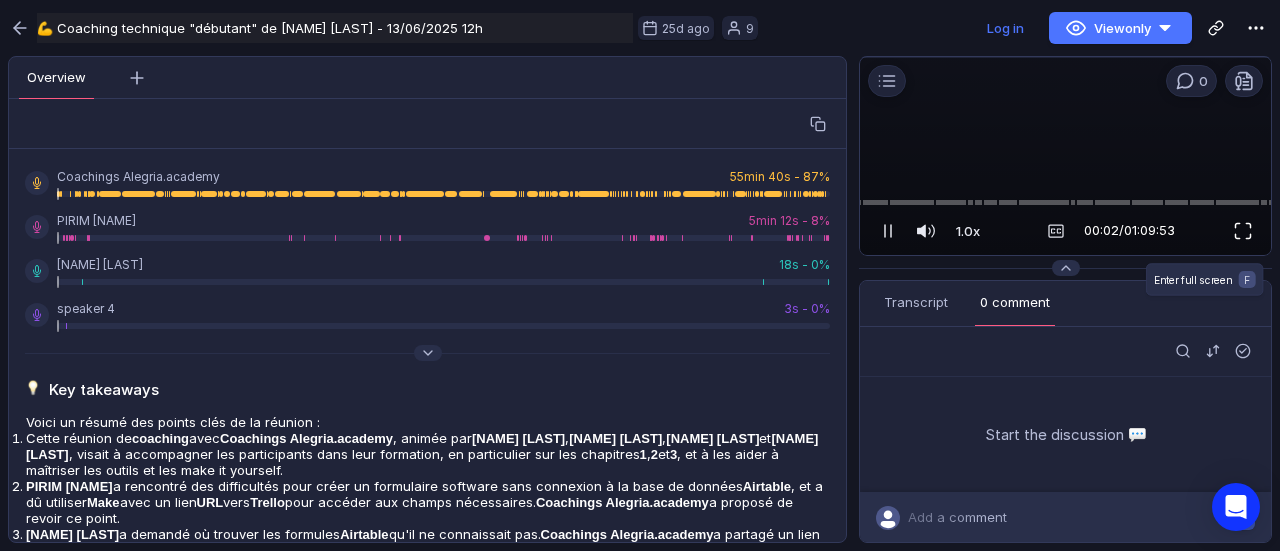 click at bounding box center (1243, 231) 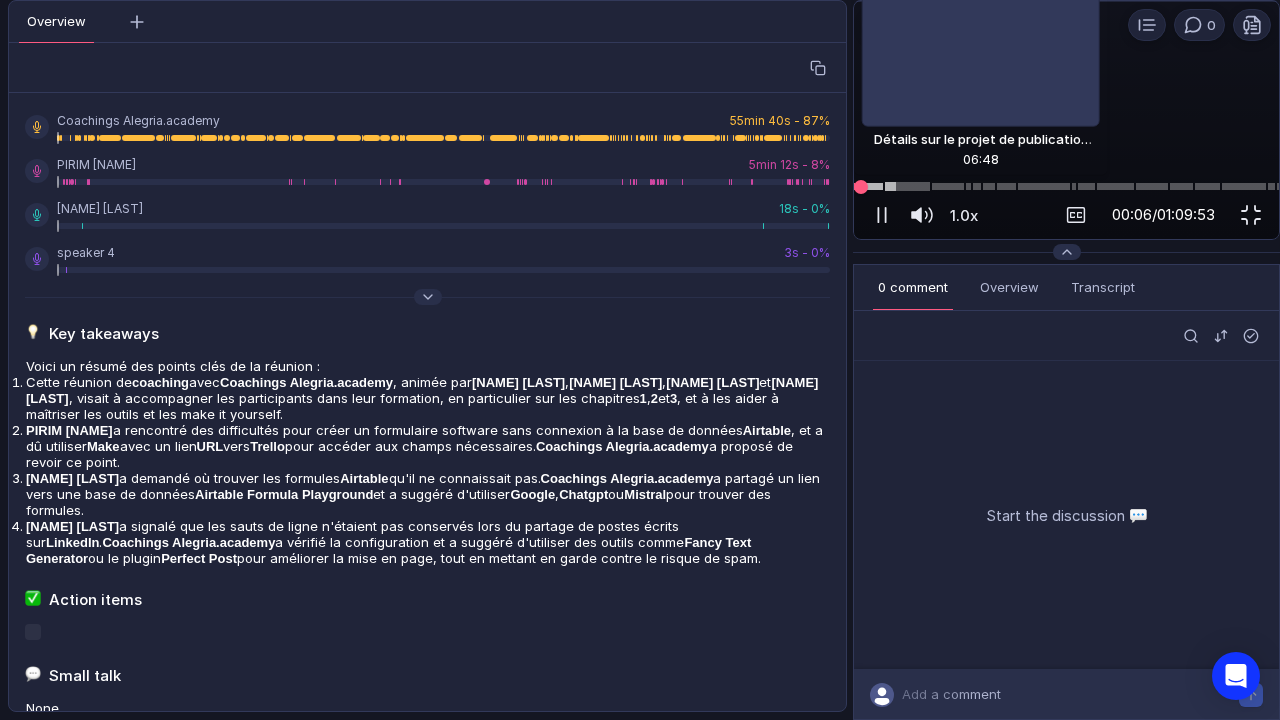 click at bounding box center [1066, 186] 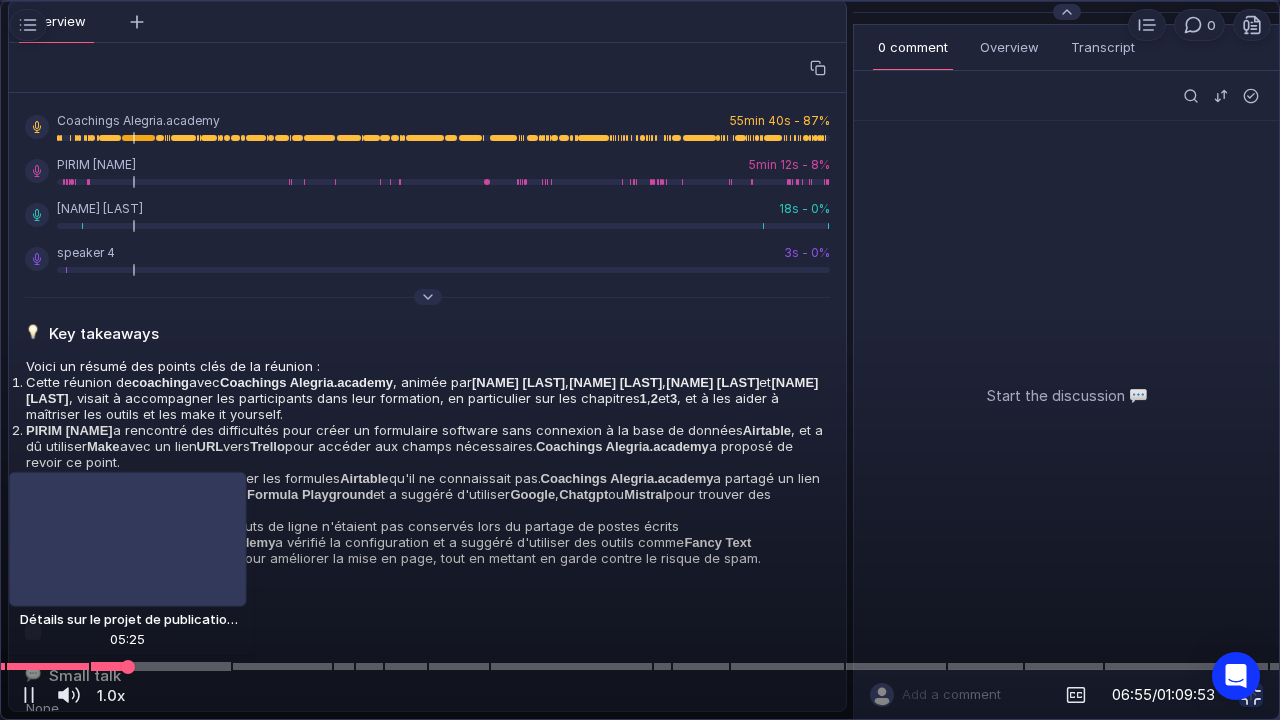 click at bounding box center [640, 666] 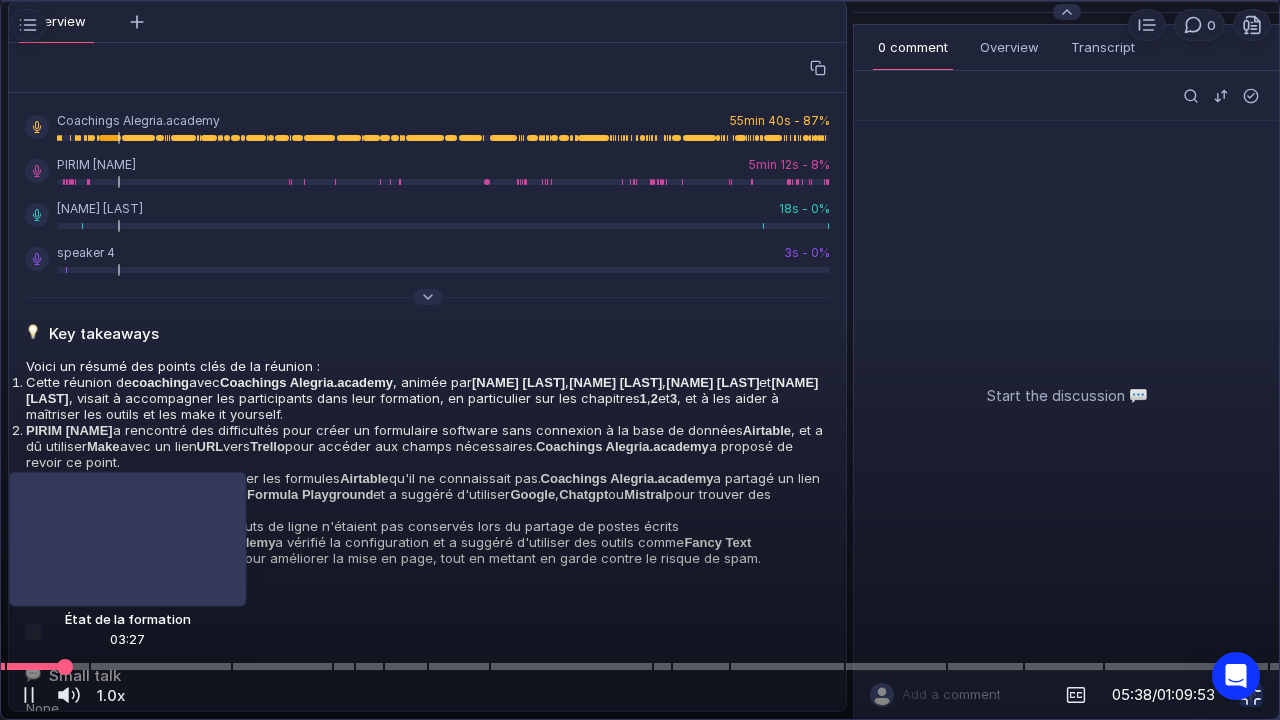 click at bounding box center (640, 666) 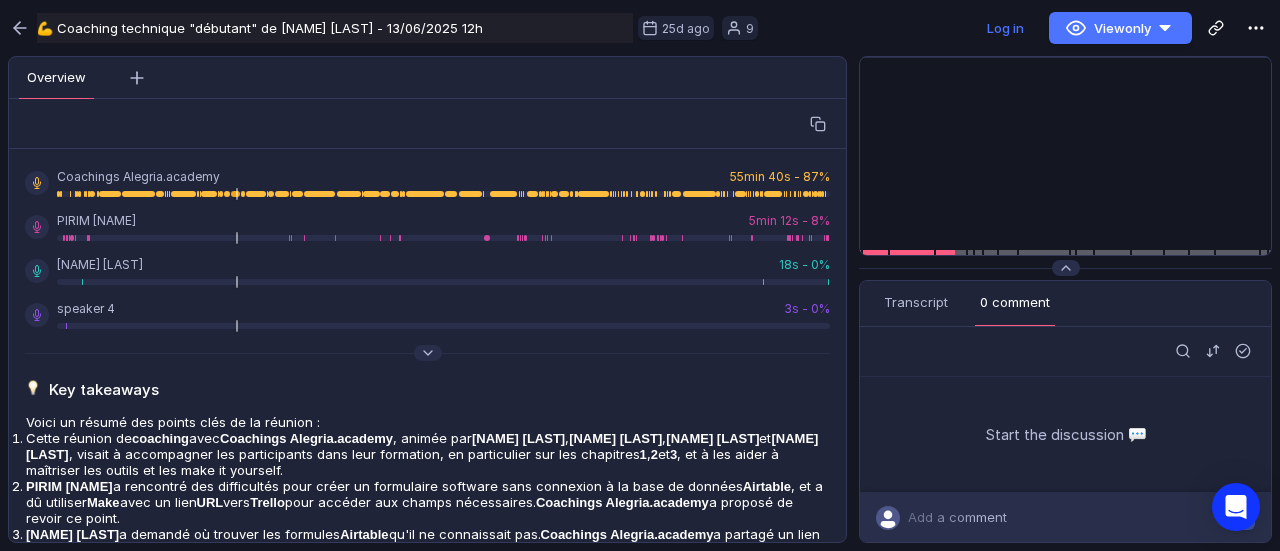 click on "Coachings Alegria.academy 55min 40s - 87% PIRIM EVA 5min 12s - 8% jean-Baptiste Pruvot 18s - 0% speaker 4 3s - 0%" at bounding box center (427, 249) 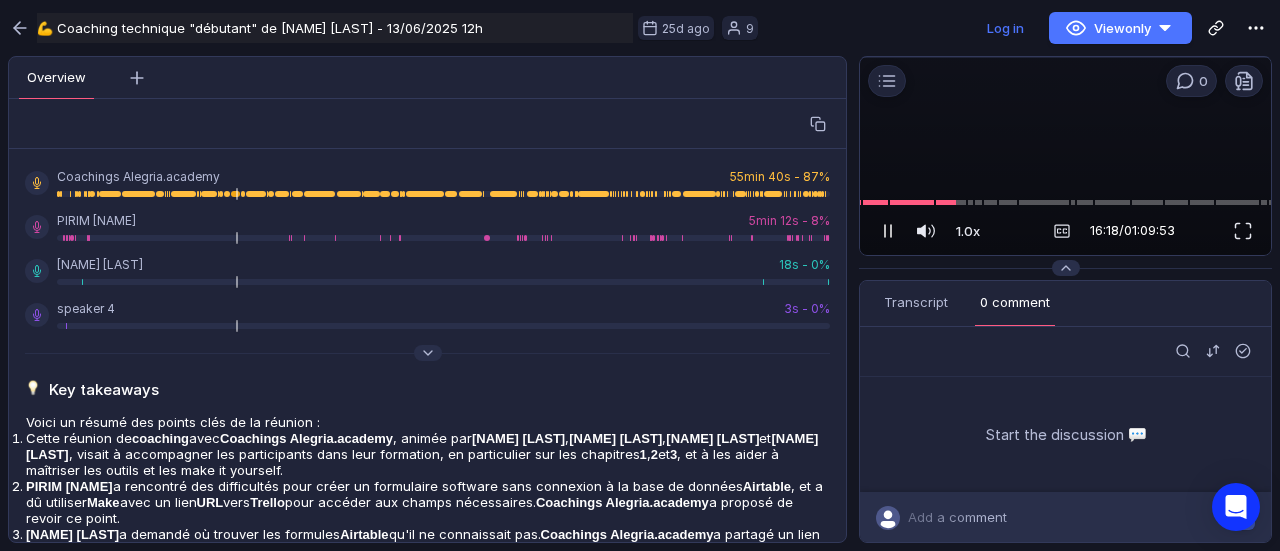 click at bounding box center (891, 231) 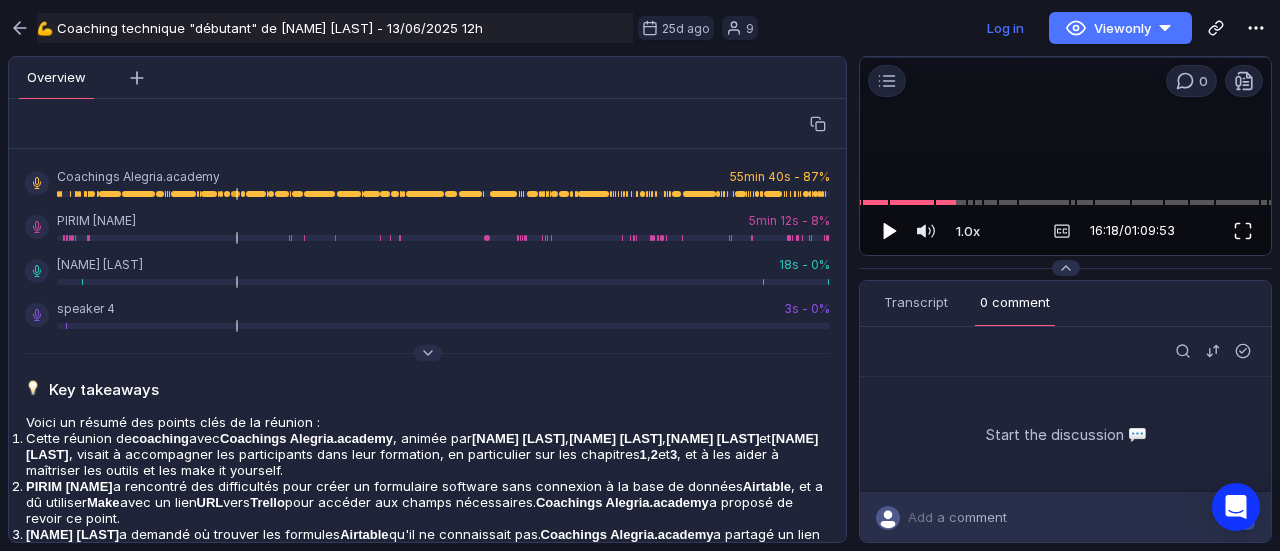 click at bounding box center [1243, 231] 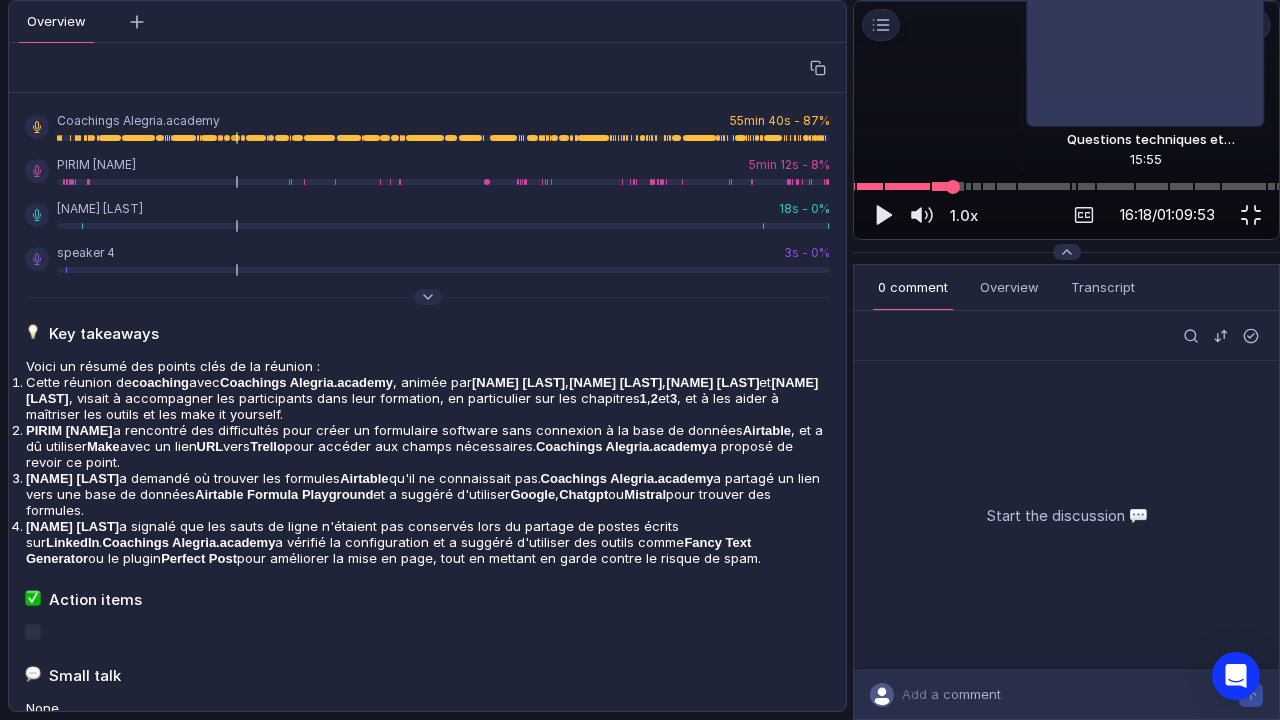 click at bounding box center [953, 187] 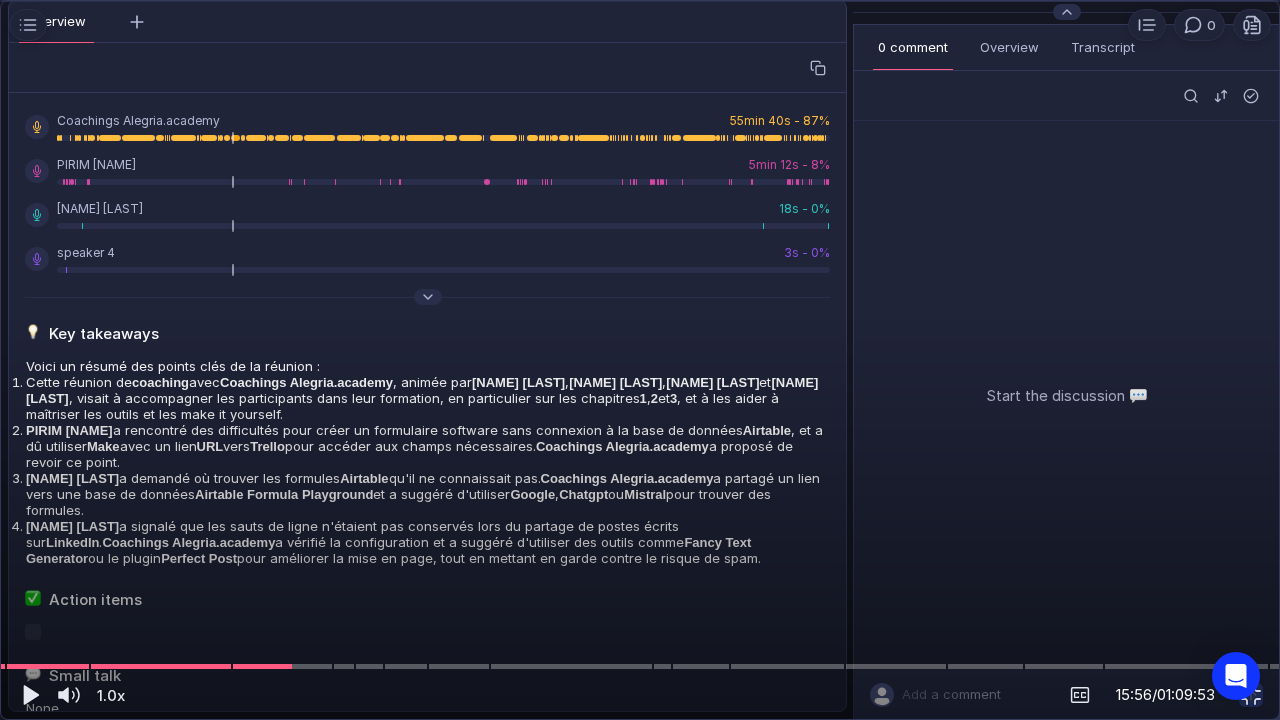 click at bounding box center [640, 360] 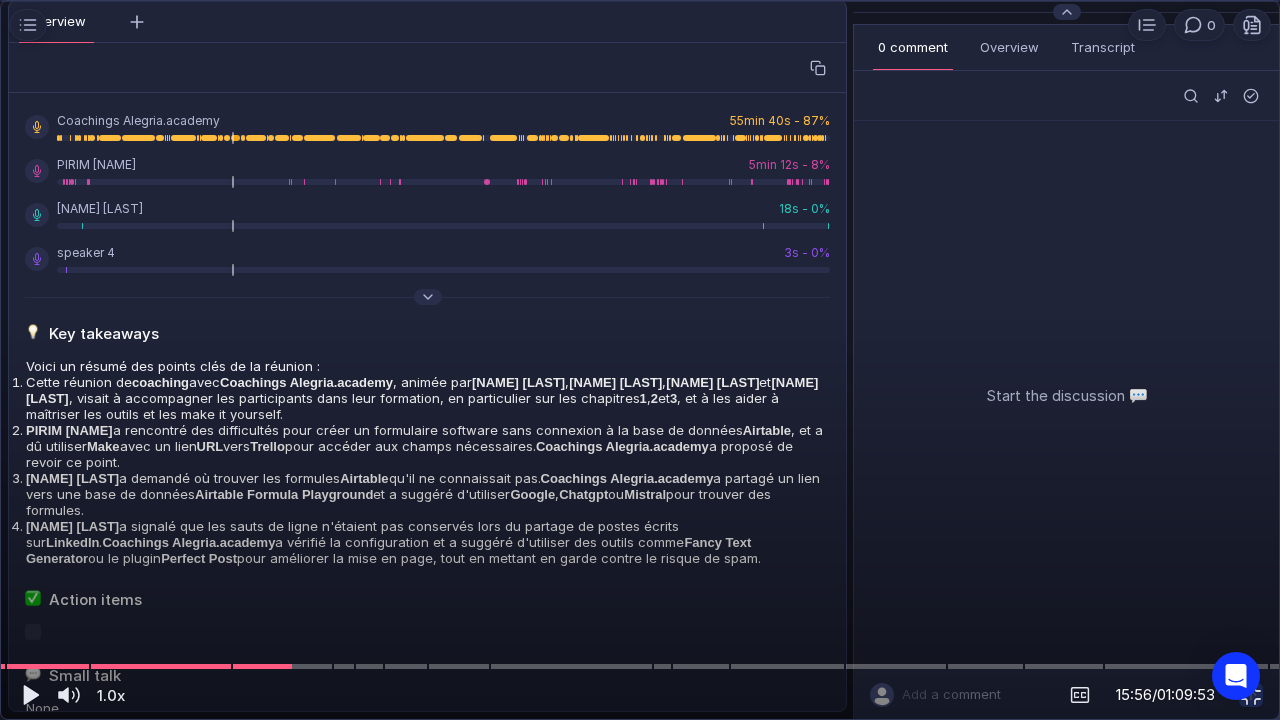 click at bounding box center (640, 360) 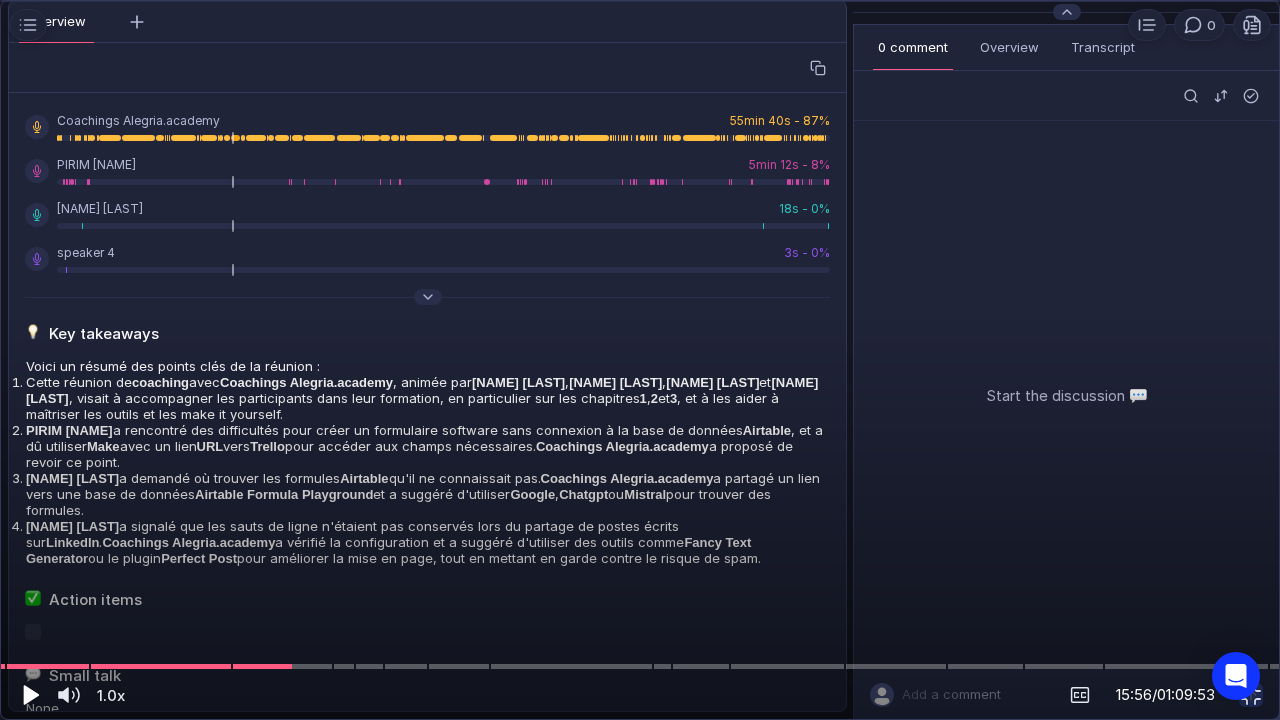 click at bounding box center (29, 695) 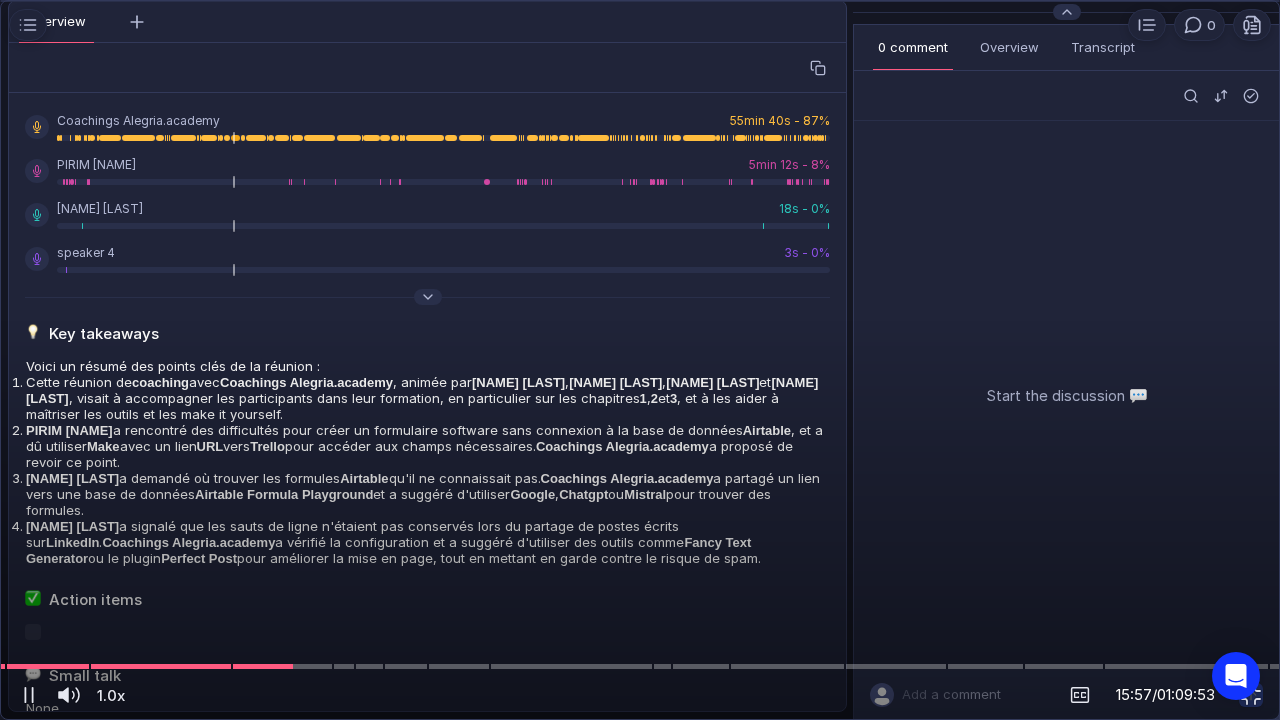 click at bounding box center (640, 360) 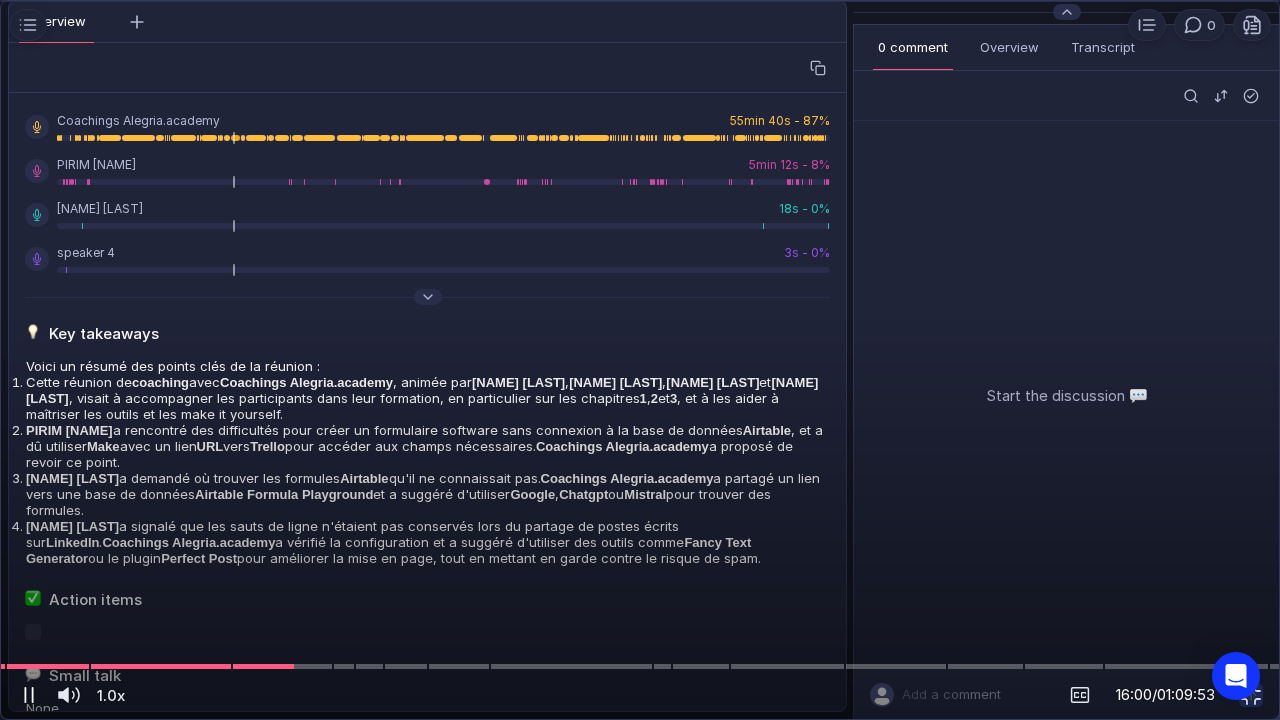 click at bounding box center [25, 695] 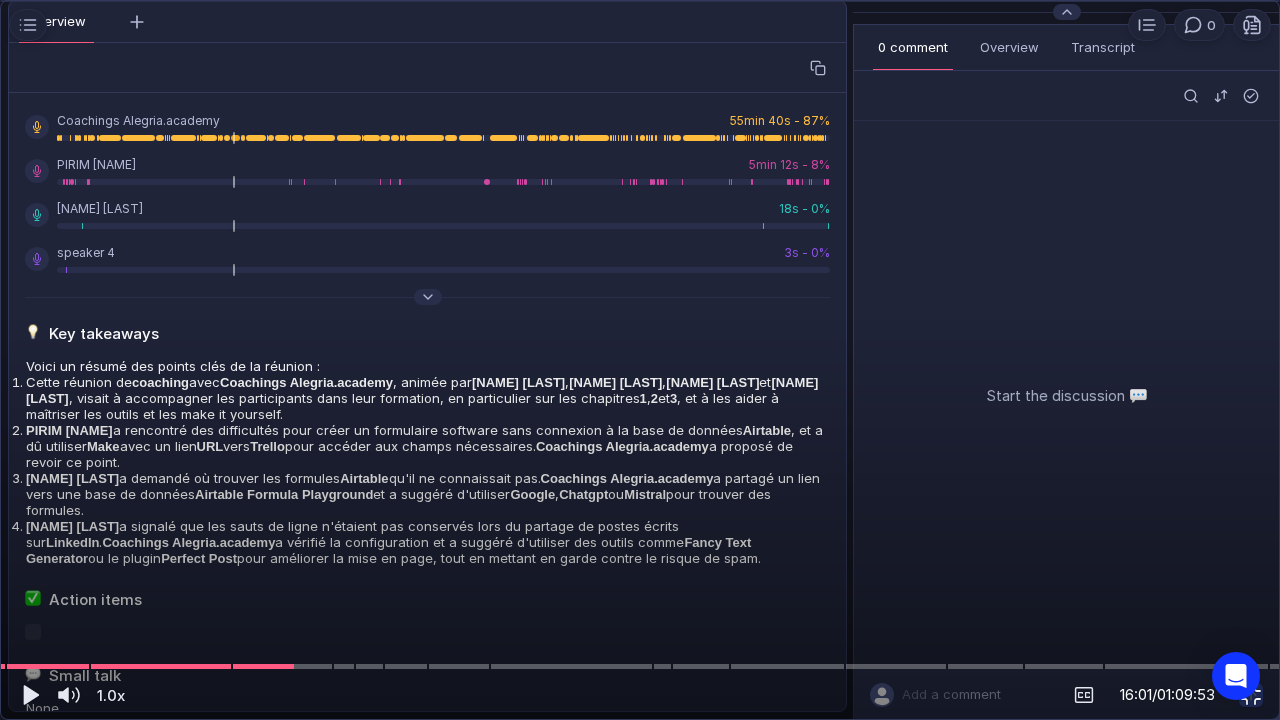 click at bounding box center [1251, 695] 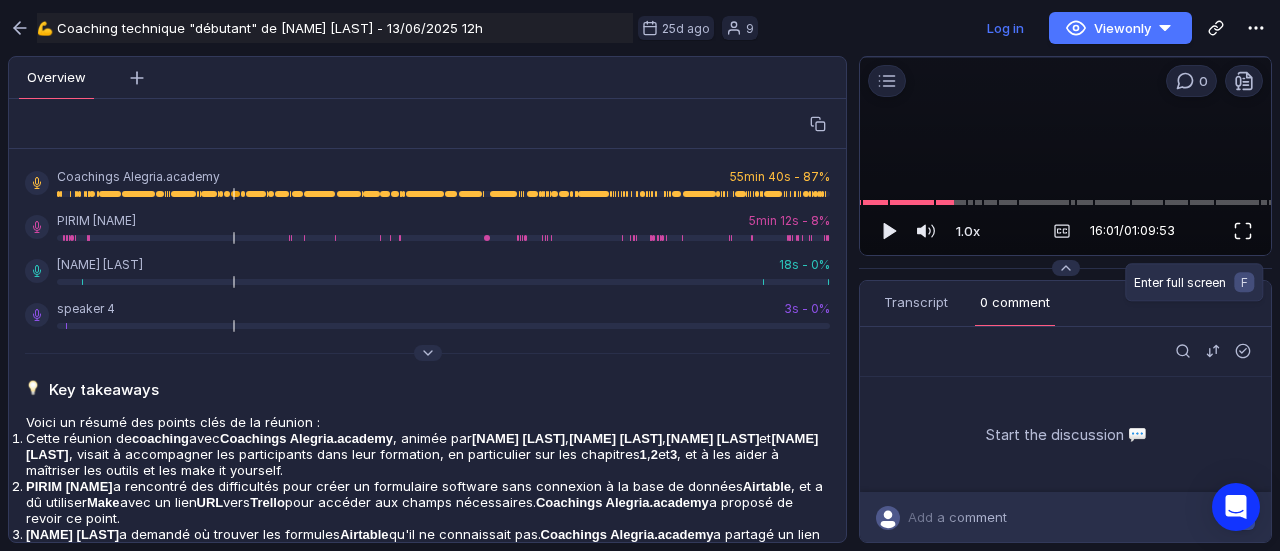 click at bounding box center (1243, 231) 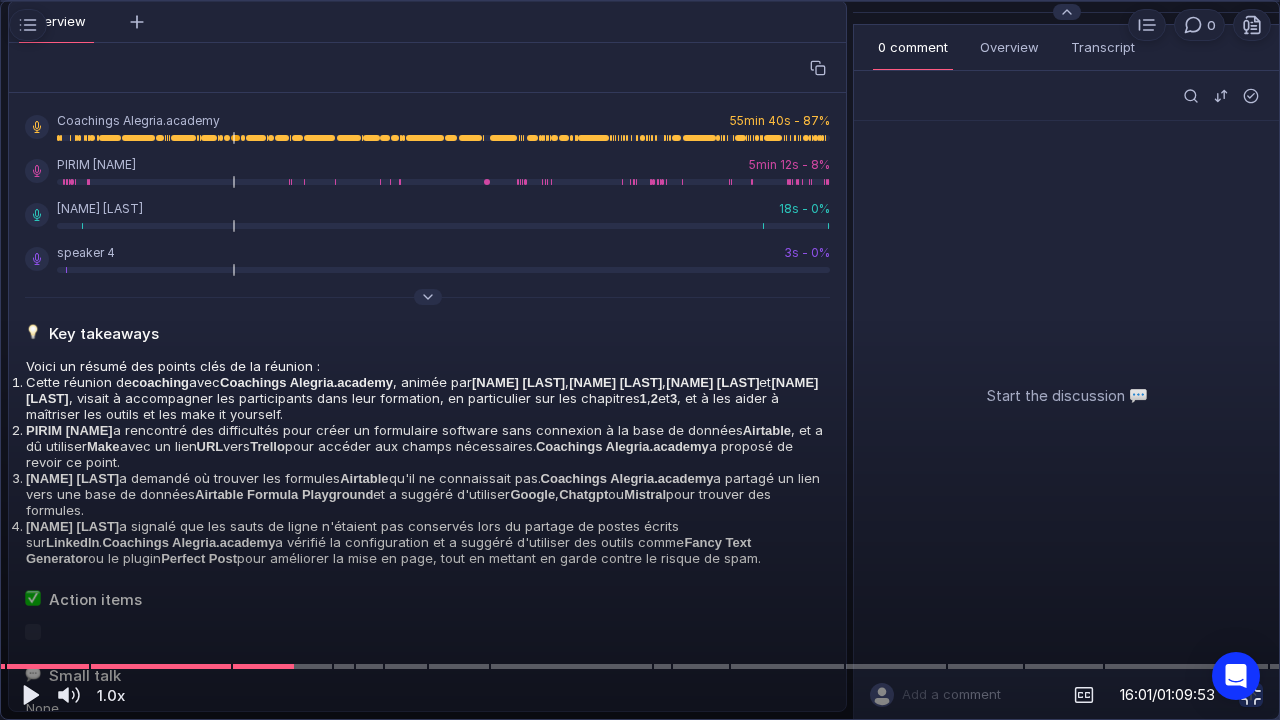 click at bounding box center [640, 360] 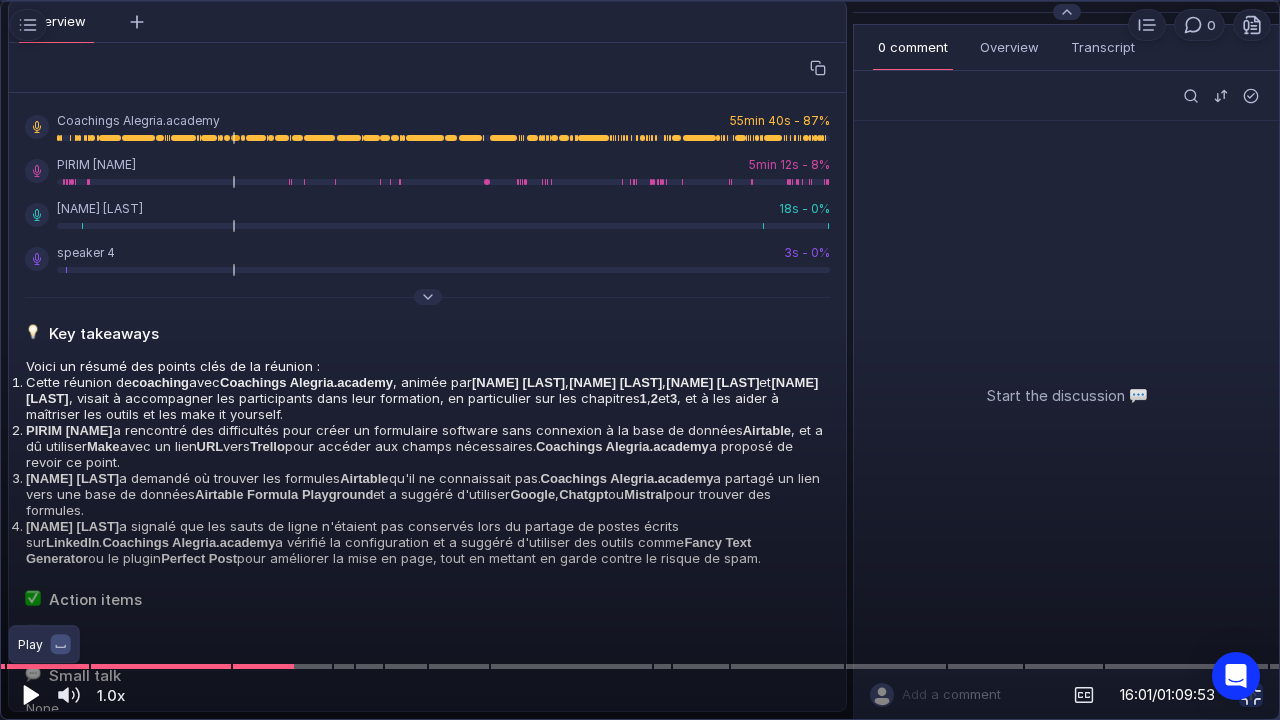 click at bounding box center (29, 695) 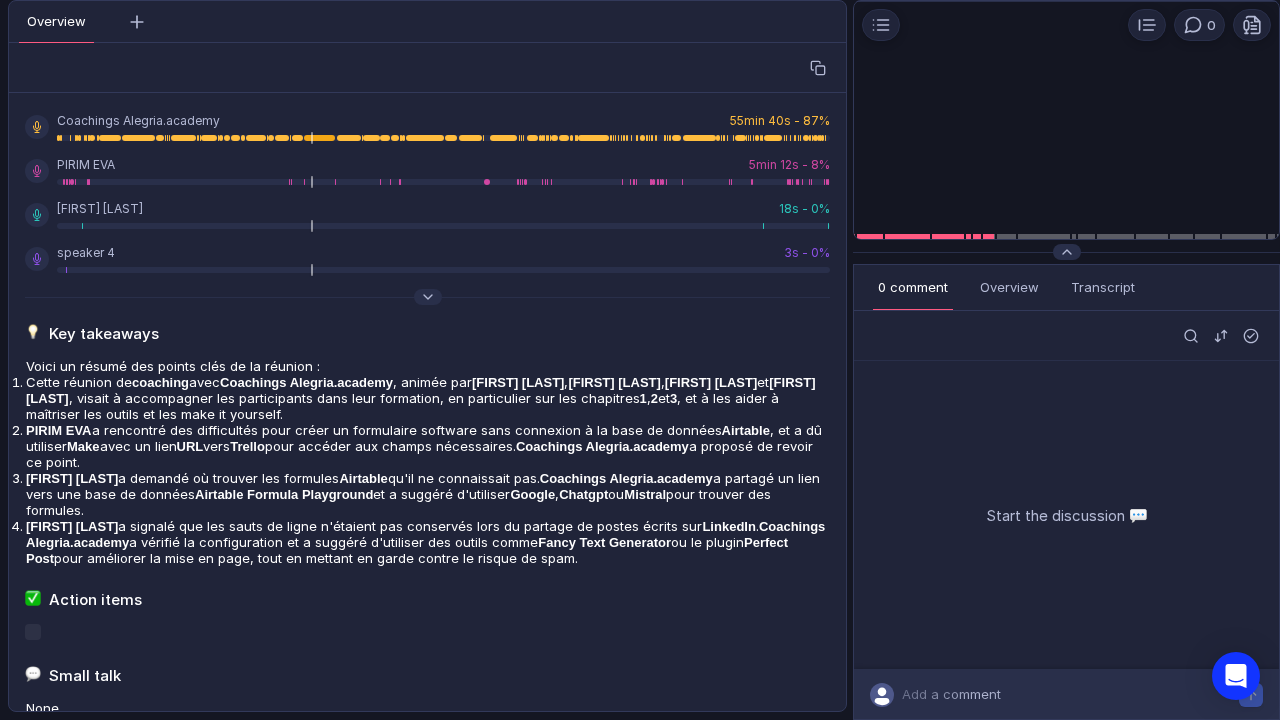 scroll, scrollTop: 0, scrollLeft: 0, axis: both 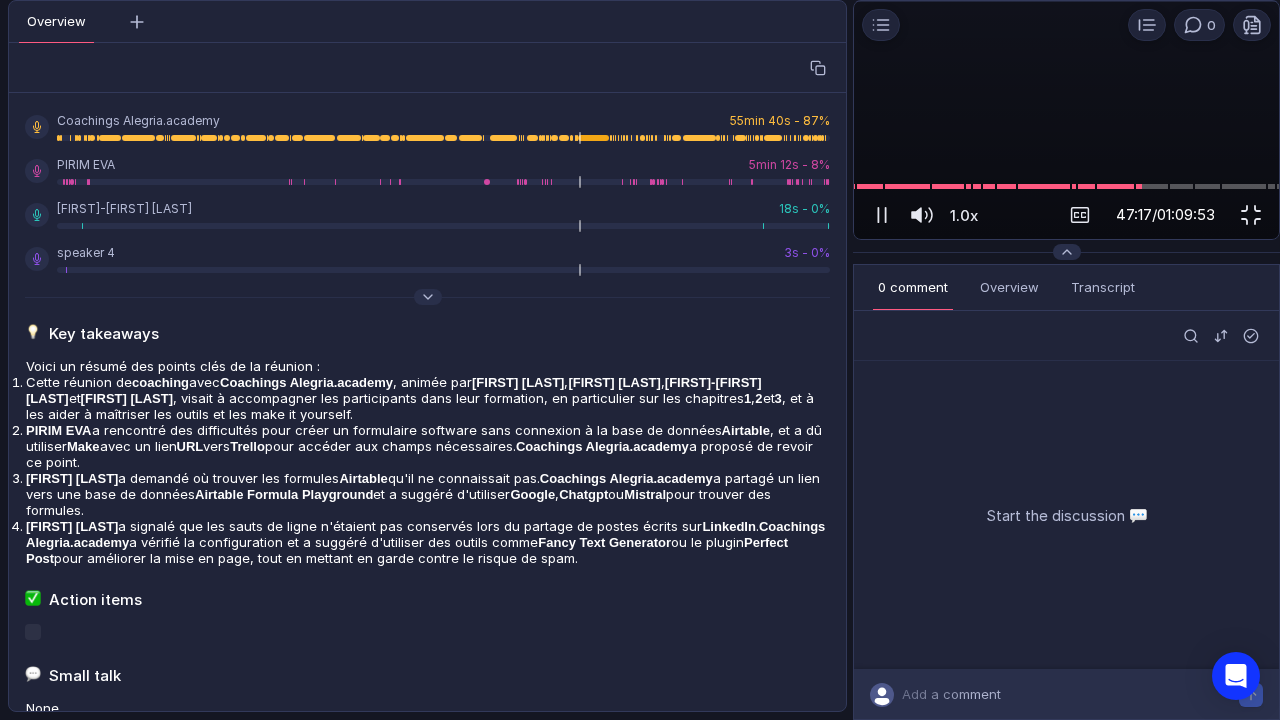 click at bounding box center [1493, 360] 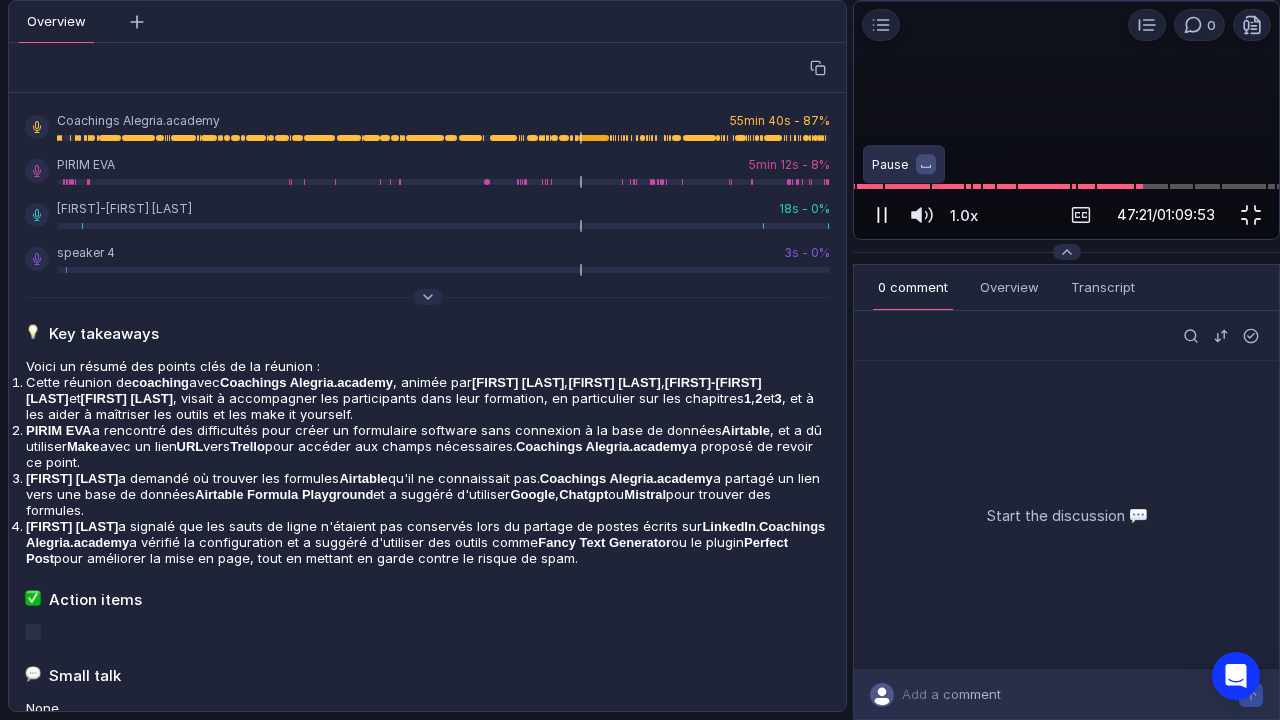 click at bounding box center (882, 215) 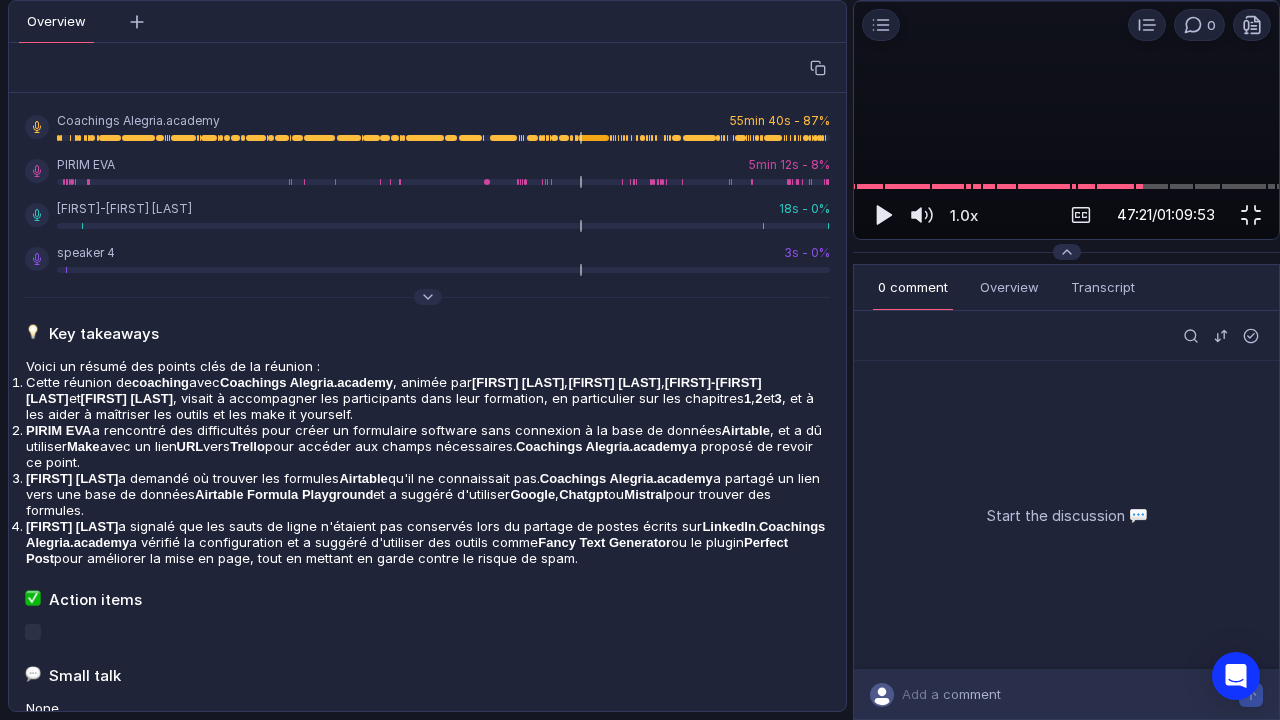 click at bounding box center (1493, 360) 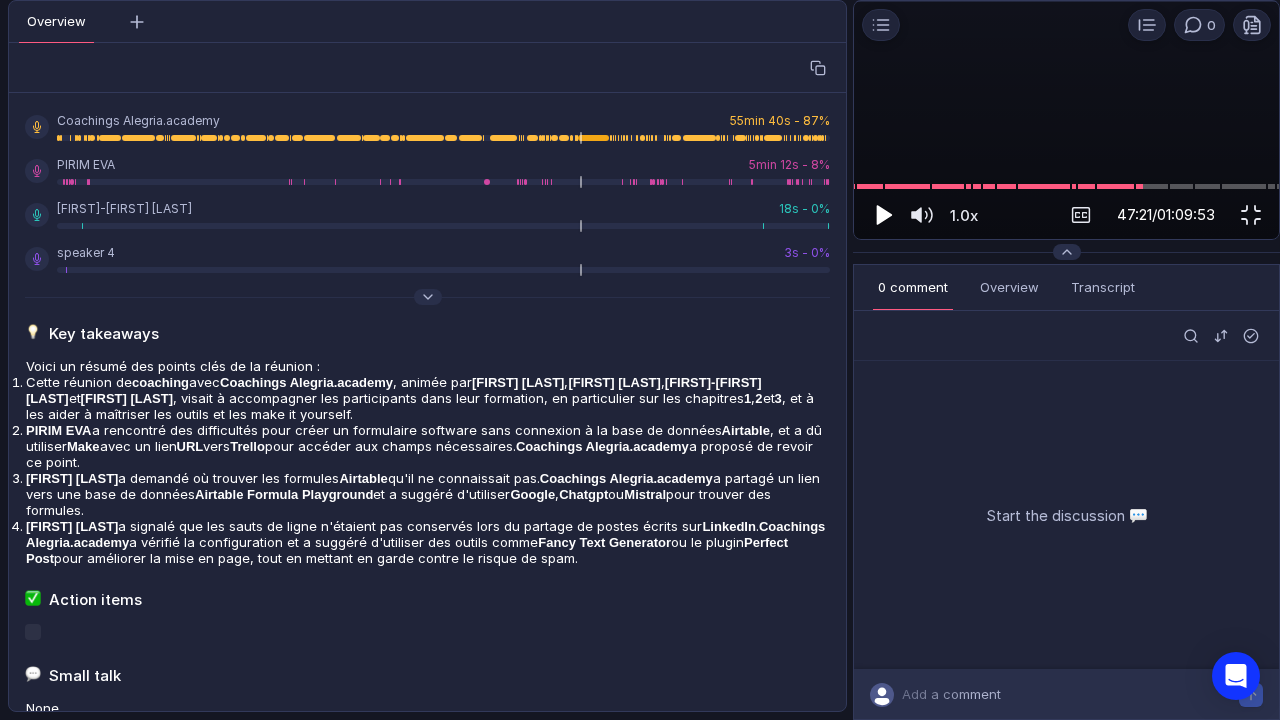click at bounding box center (882, 215) 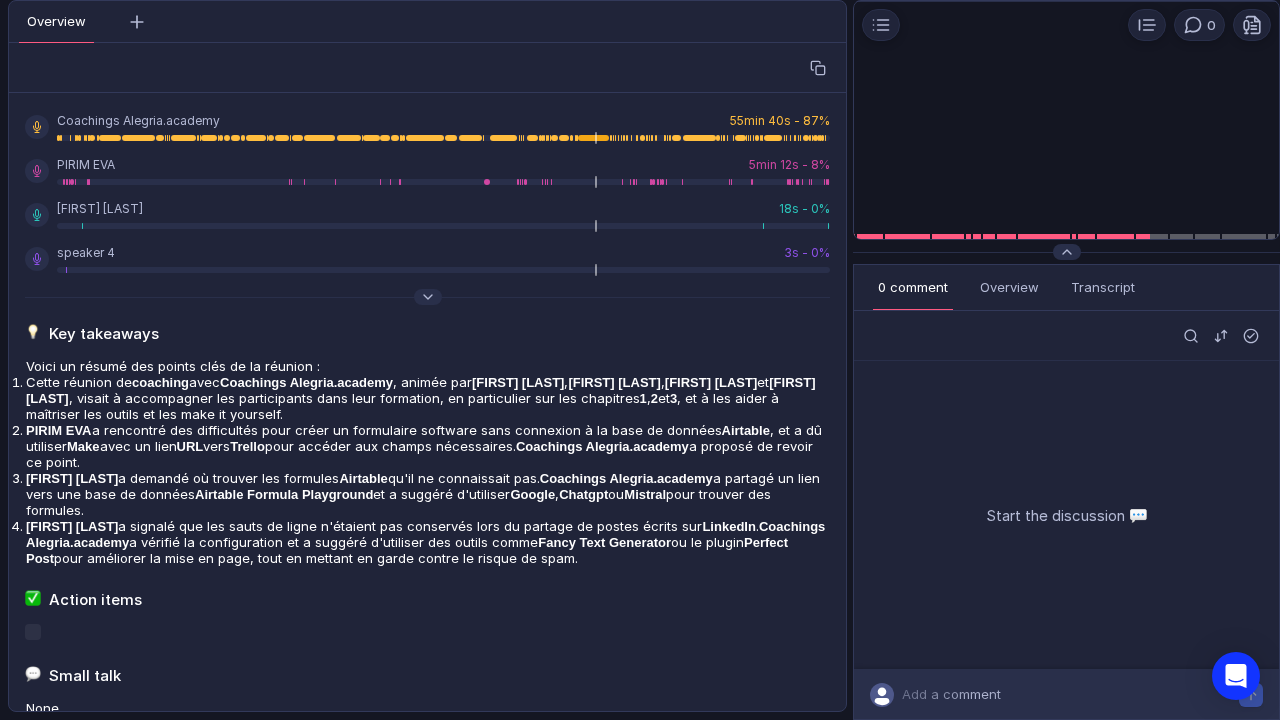 scroll, scrollTop: 0, scrollLeft: 0, axis: both 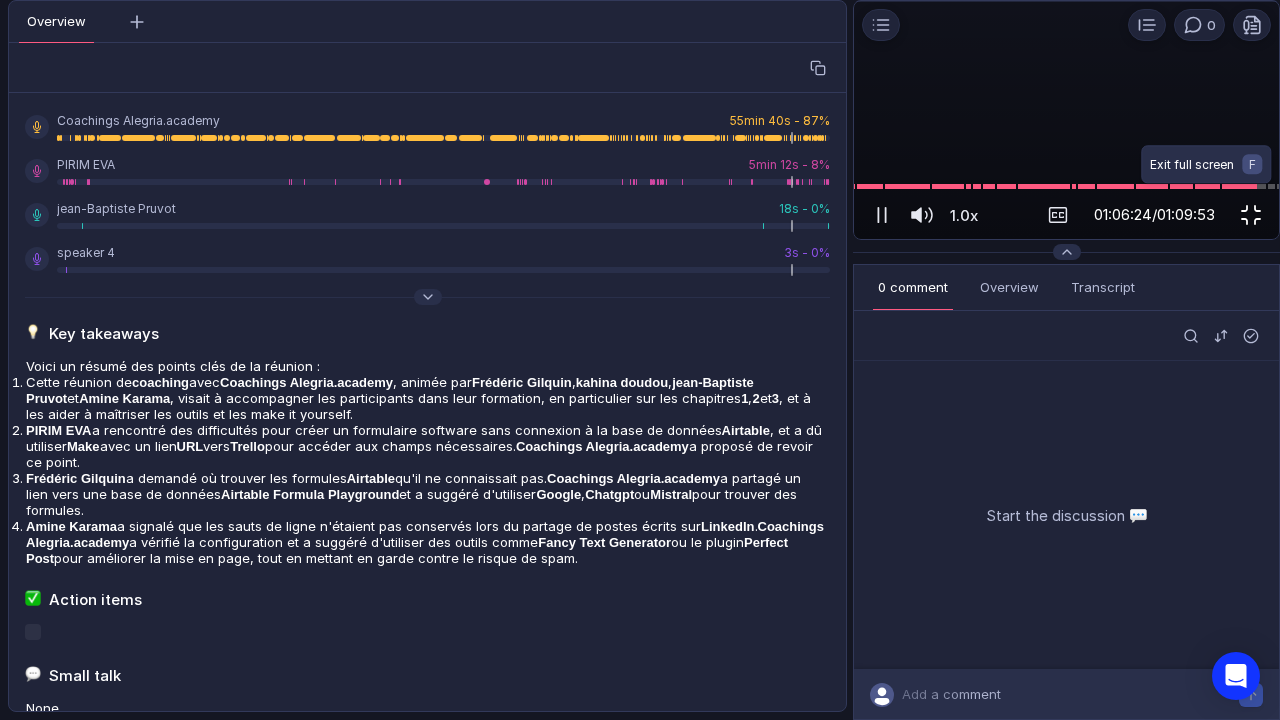 click at bounding box center (1251, 215) 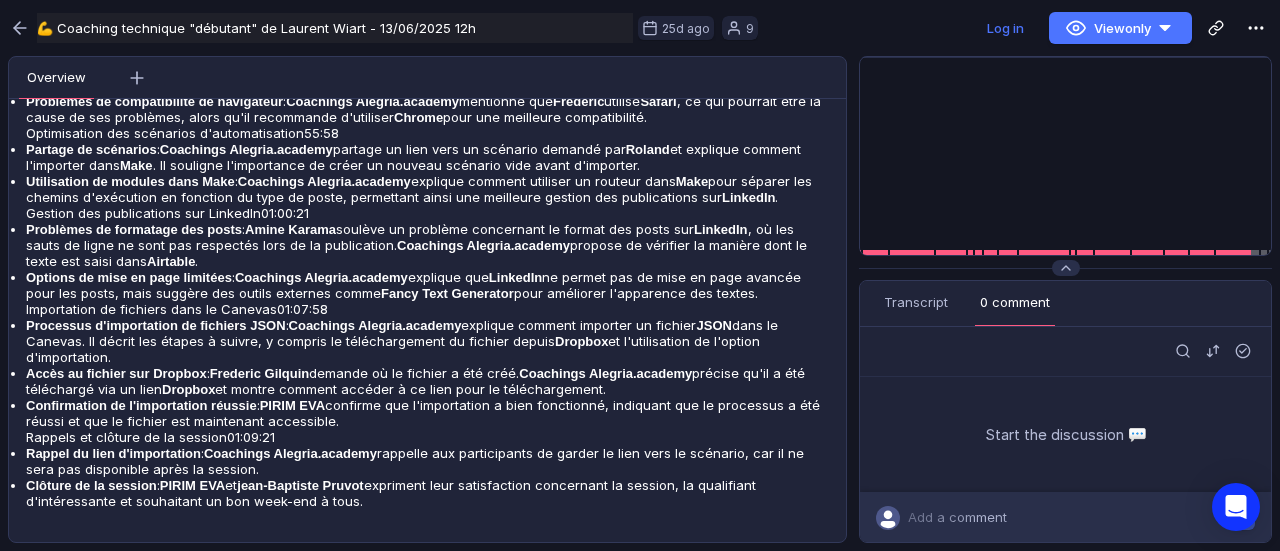 scroll, scrollTop: 3082, scrollLeft: 0, axis: vertical 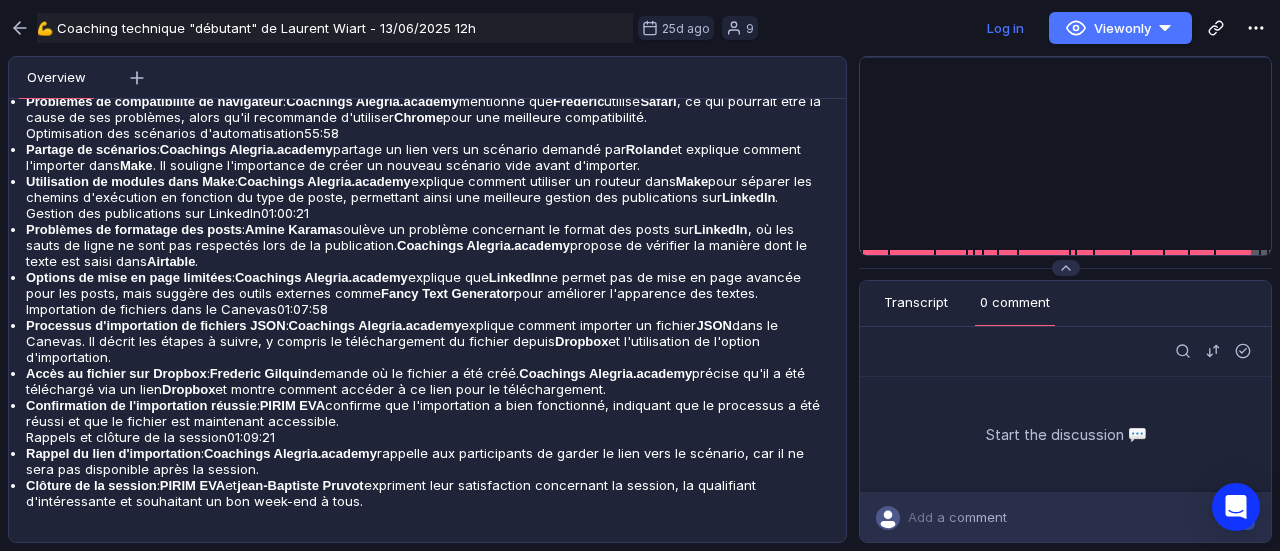 click on "Transcript" at bounding box center [916, 303] 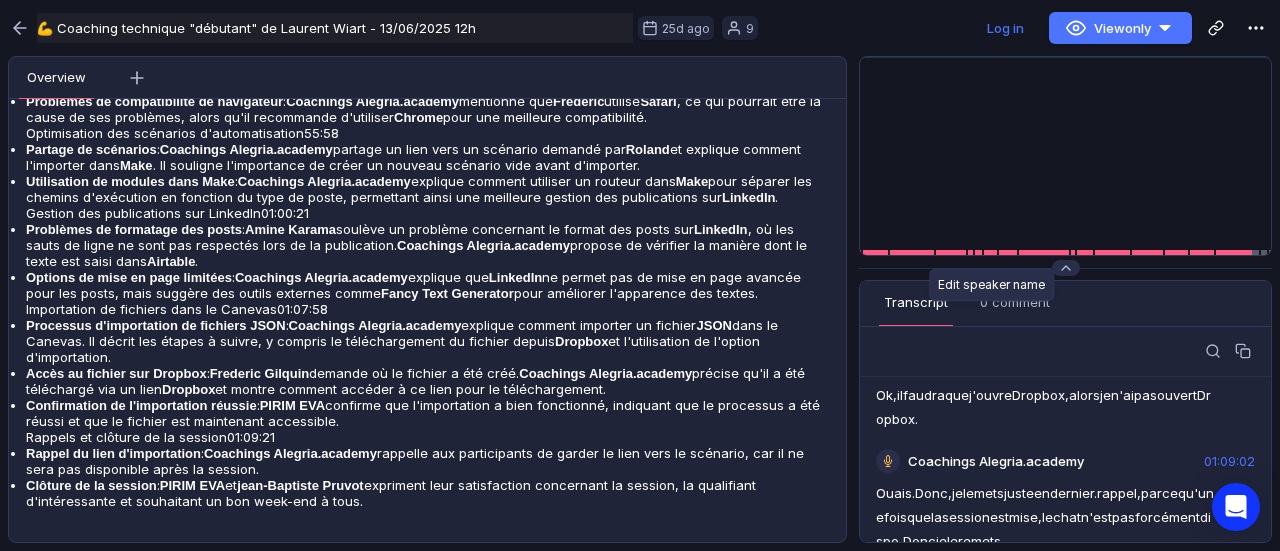 scroll, scrollTop: 41368, scrollLeft: 0, axis: vertical 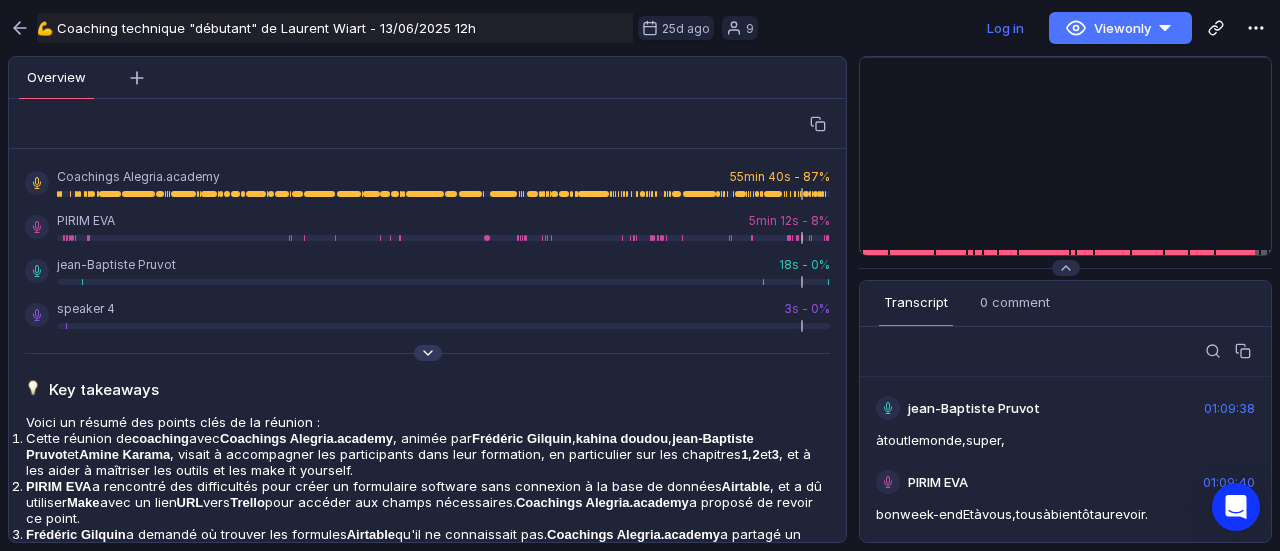 click at bounding box center (428, 353) 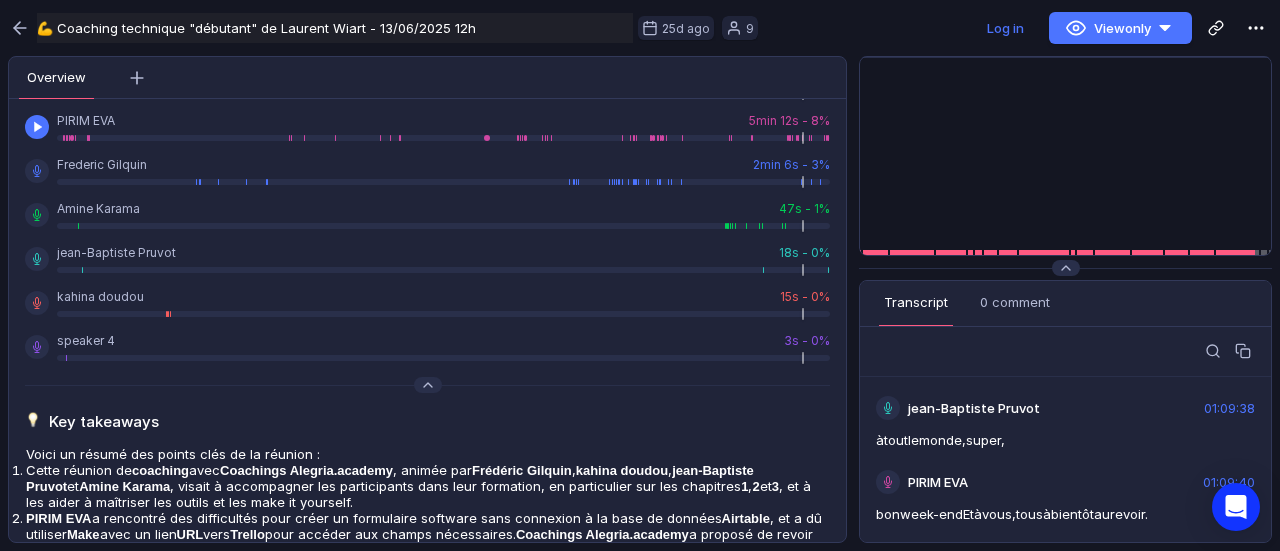 scroll, scrollTop: 0, scrollLeft: 0, axis: both 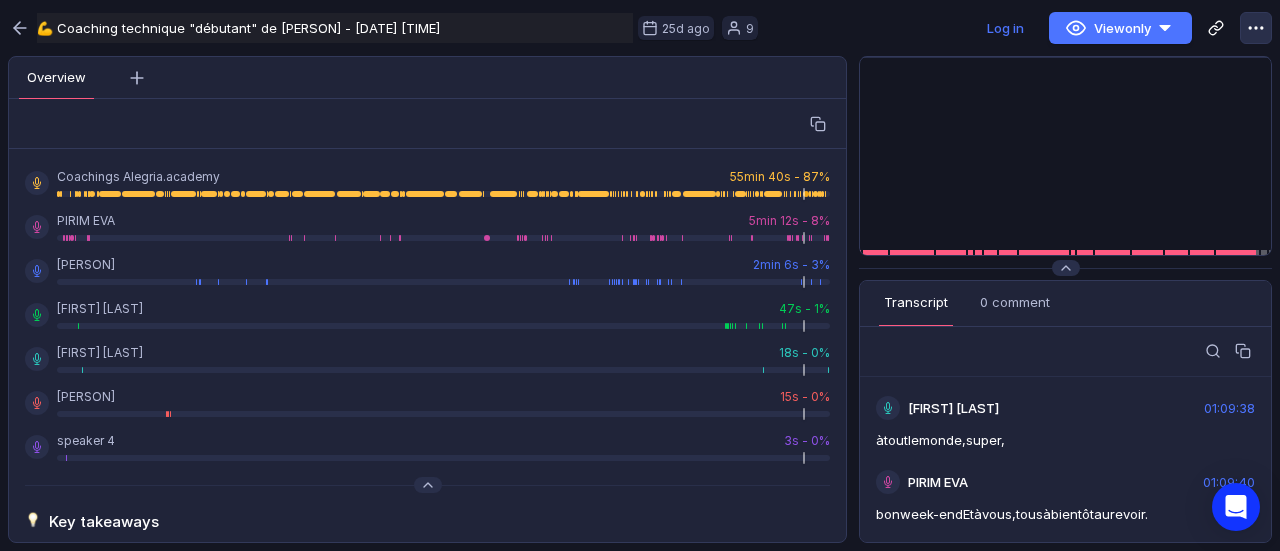 click at bounding box center [1256, 28] 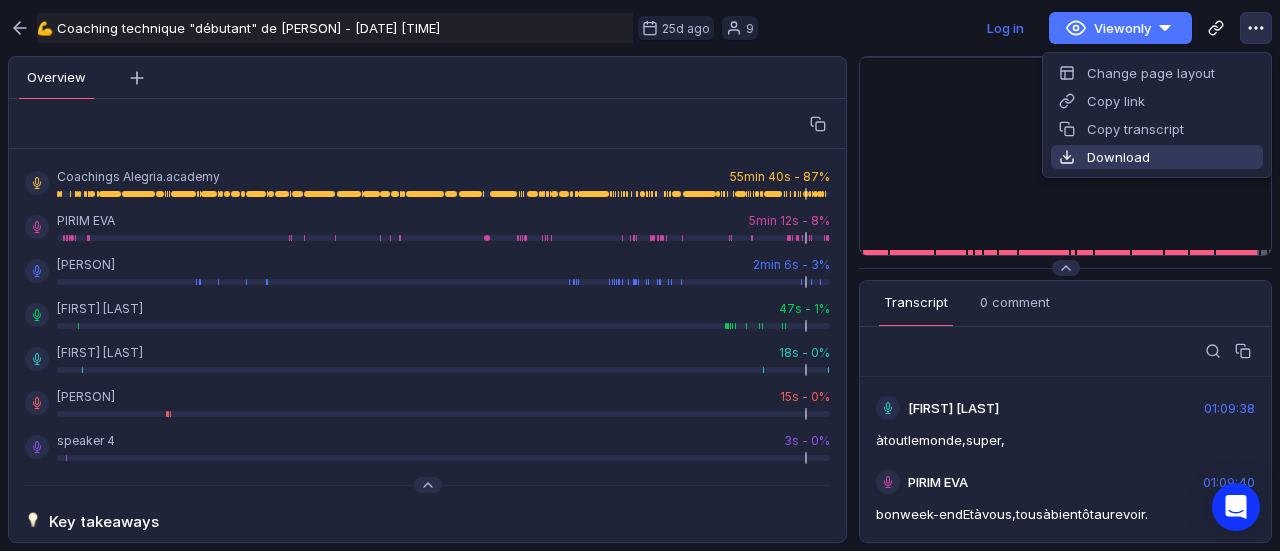 click at bounding box center [1067, 157] 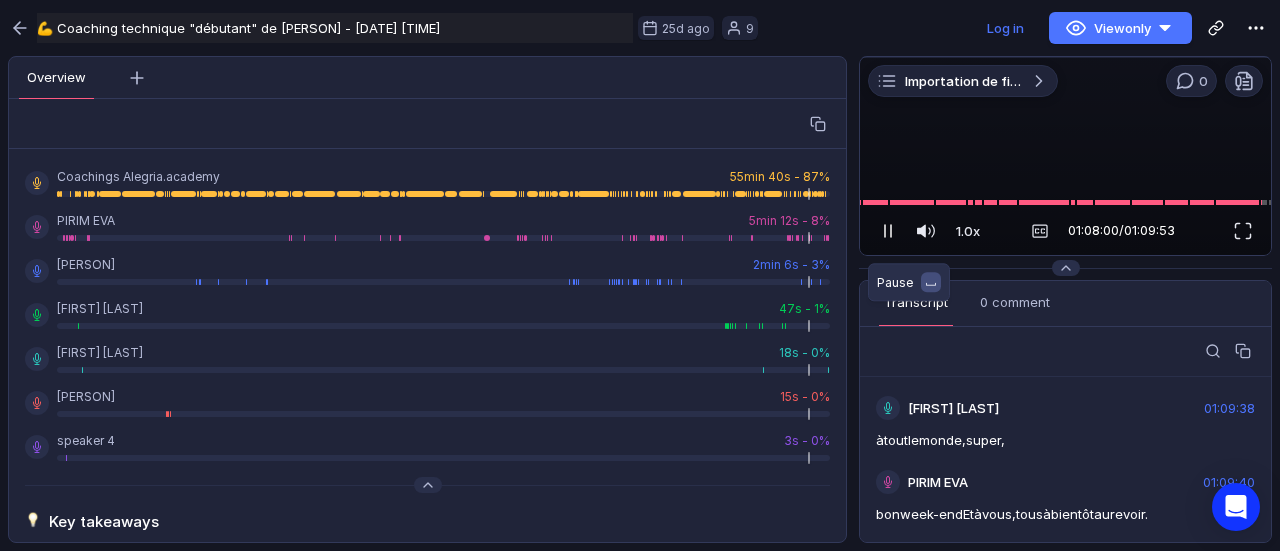 scroll, scrollTop: 42352, scrollLeft: 0, axis: vertical 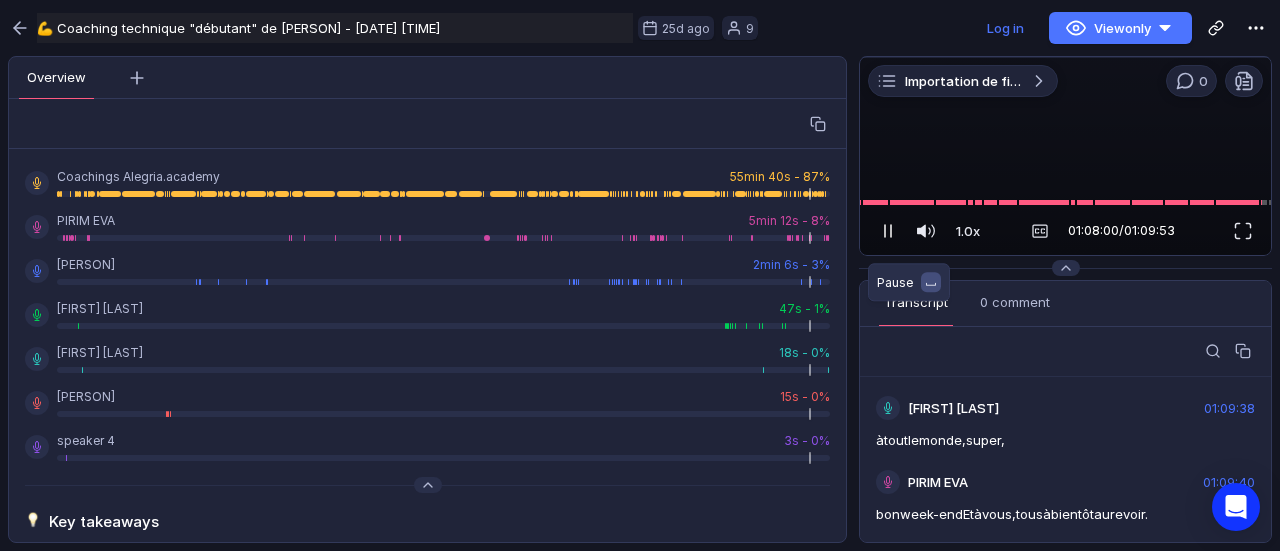 click at bounding box center (888, 231) 